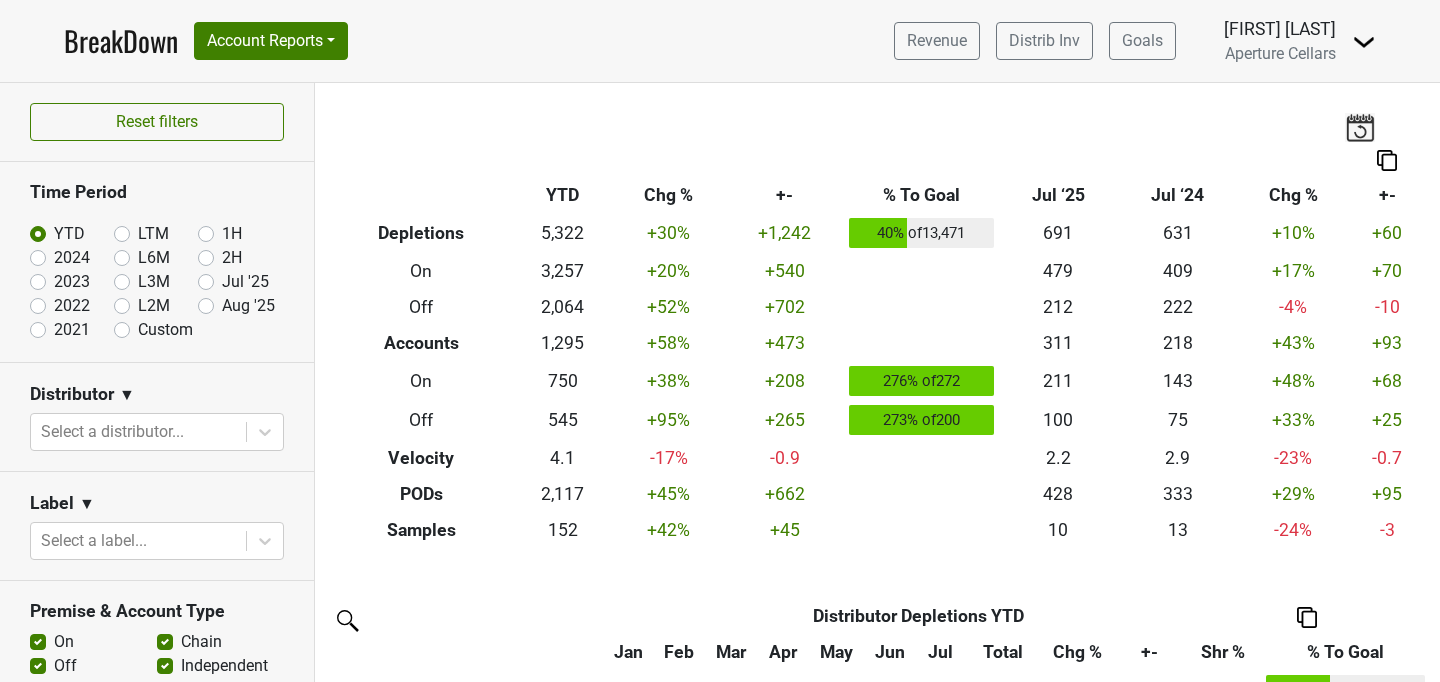 scroll, scrollTop: 0, scrollLeft: 0, axis: both 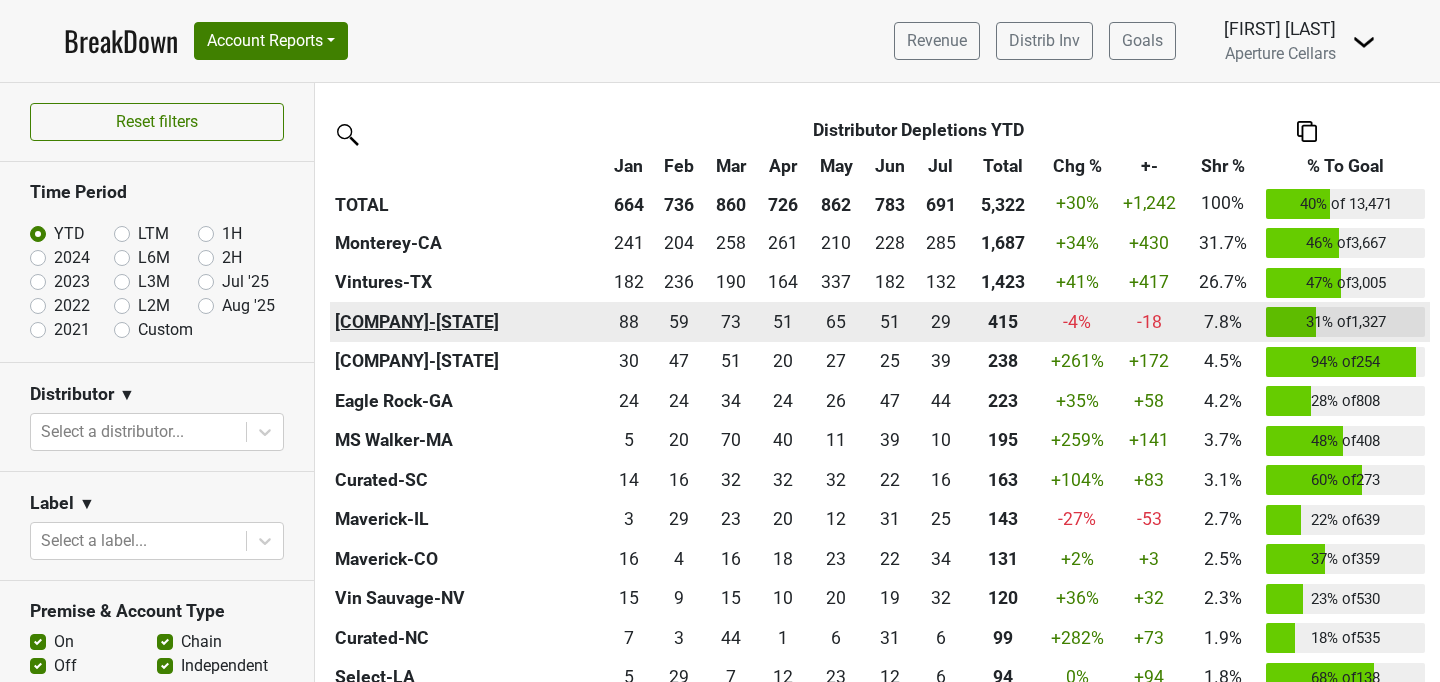 click on "[COMPANY]-[STATE]" at bounding box center [466, 322] 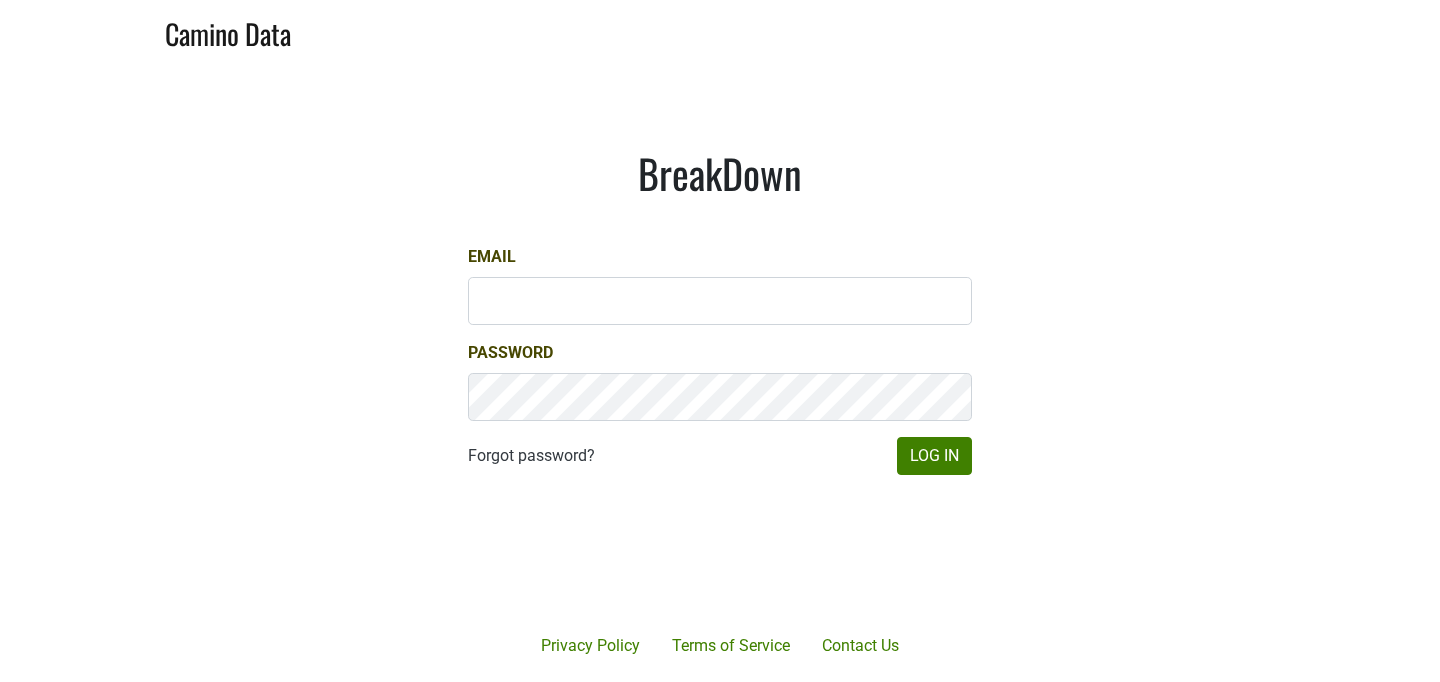 scroll, scrollTop: 0, scrollLeft: 0, axis: both 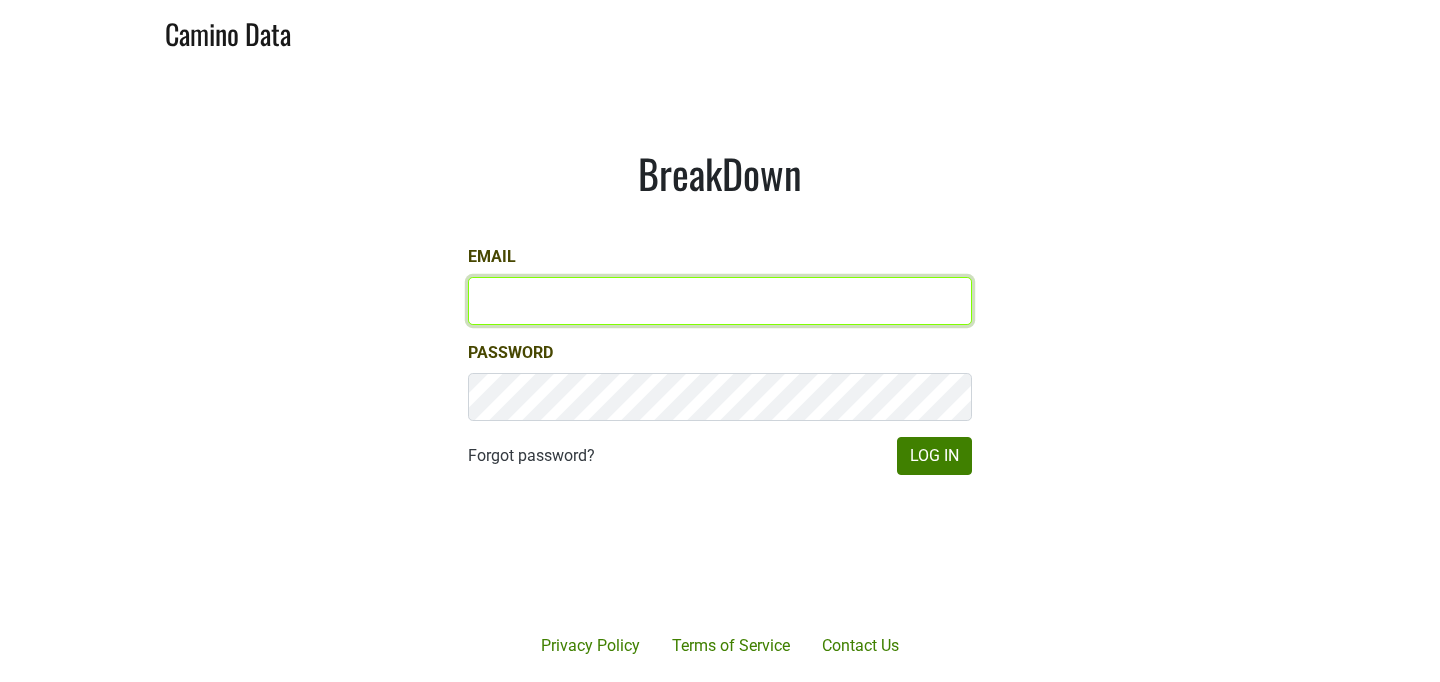click on "Email" at bounding box center (720, 301) 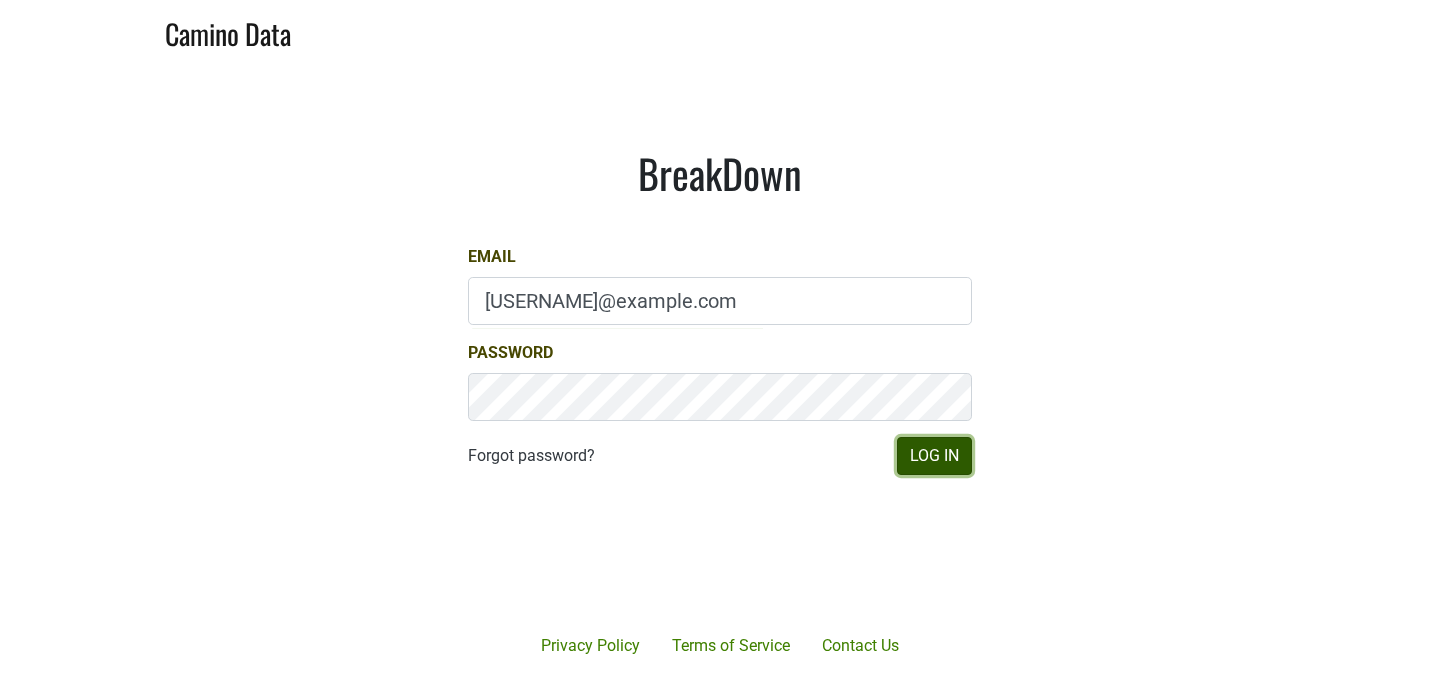 click on "Log In" at bounding box center [934, 456] 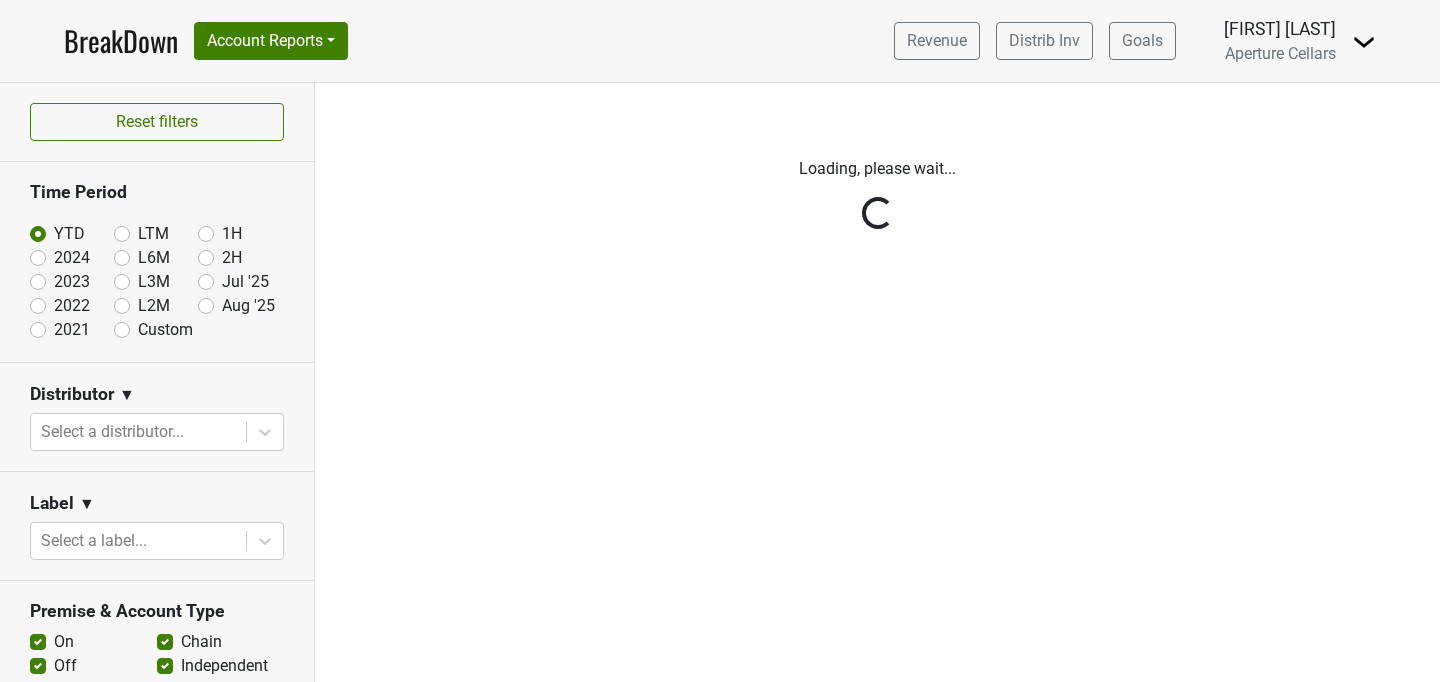 scroll, scrollTop: 0, scrollLeft: 0, axis: both 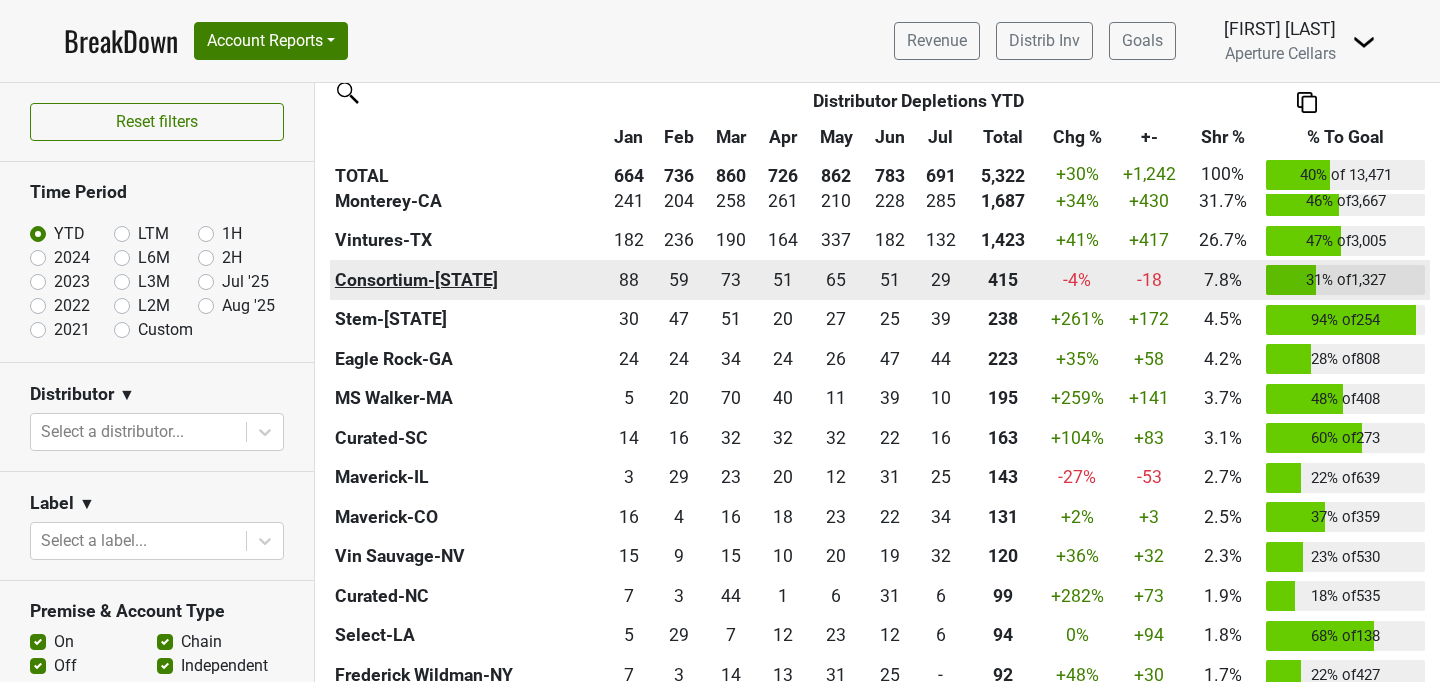 click on "Consortium-FL" at bounding box center (466, 280) 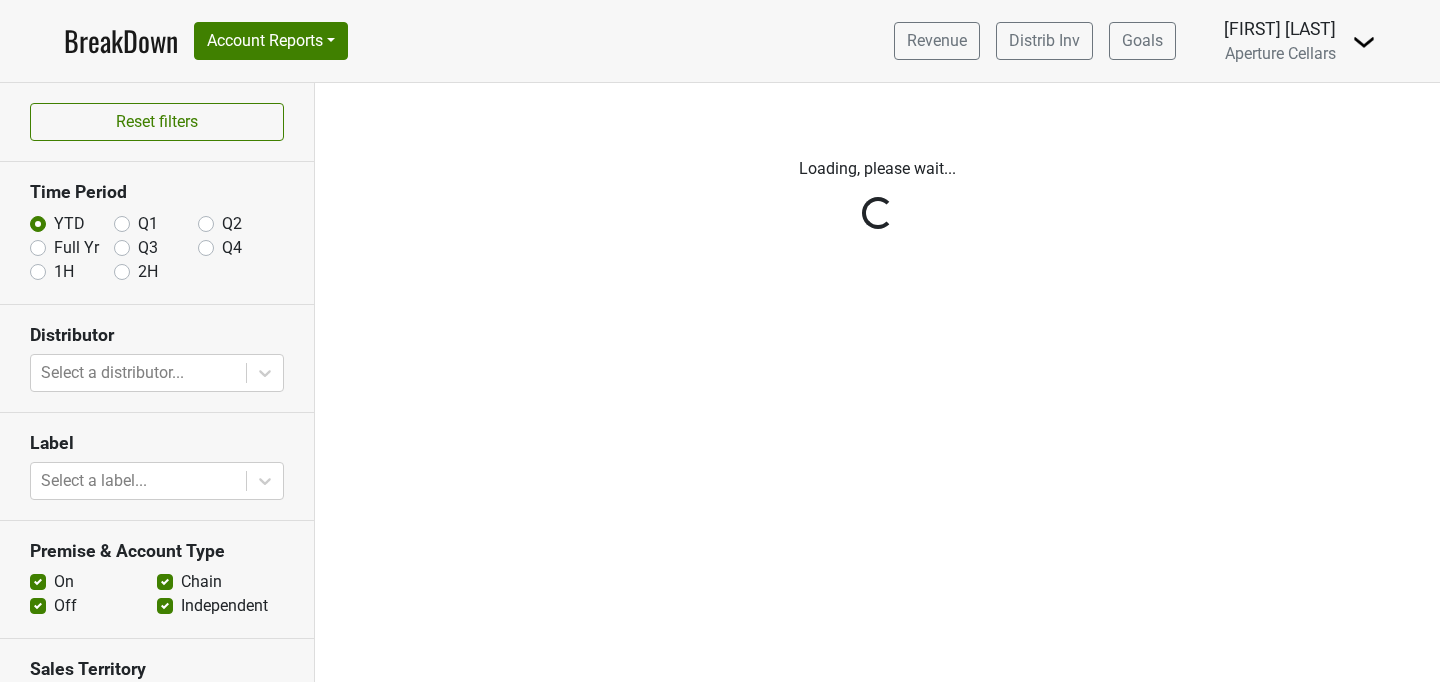 scroll, scrollTop: 0, scrollLeft: 0, axis: both 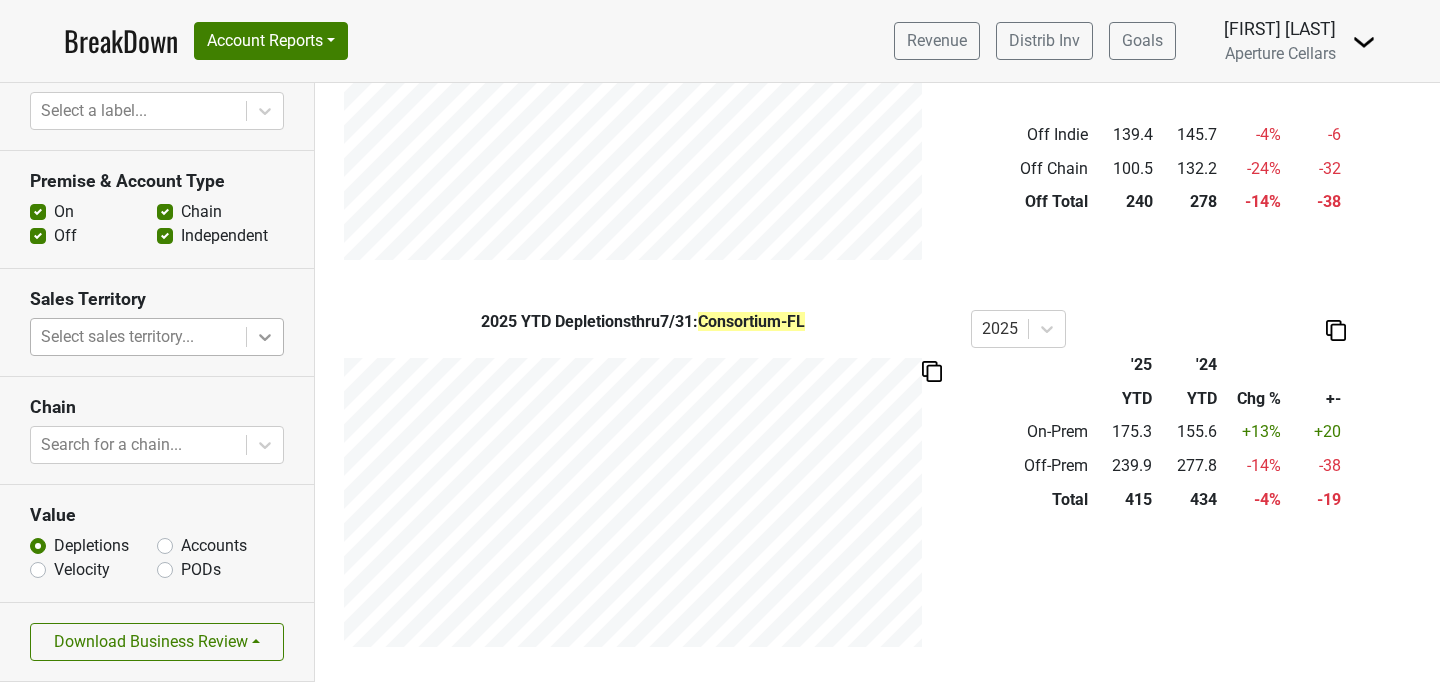 click 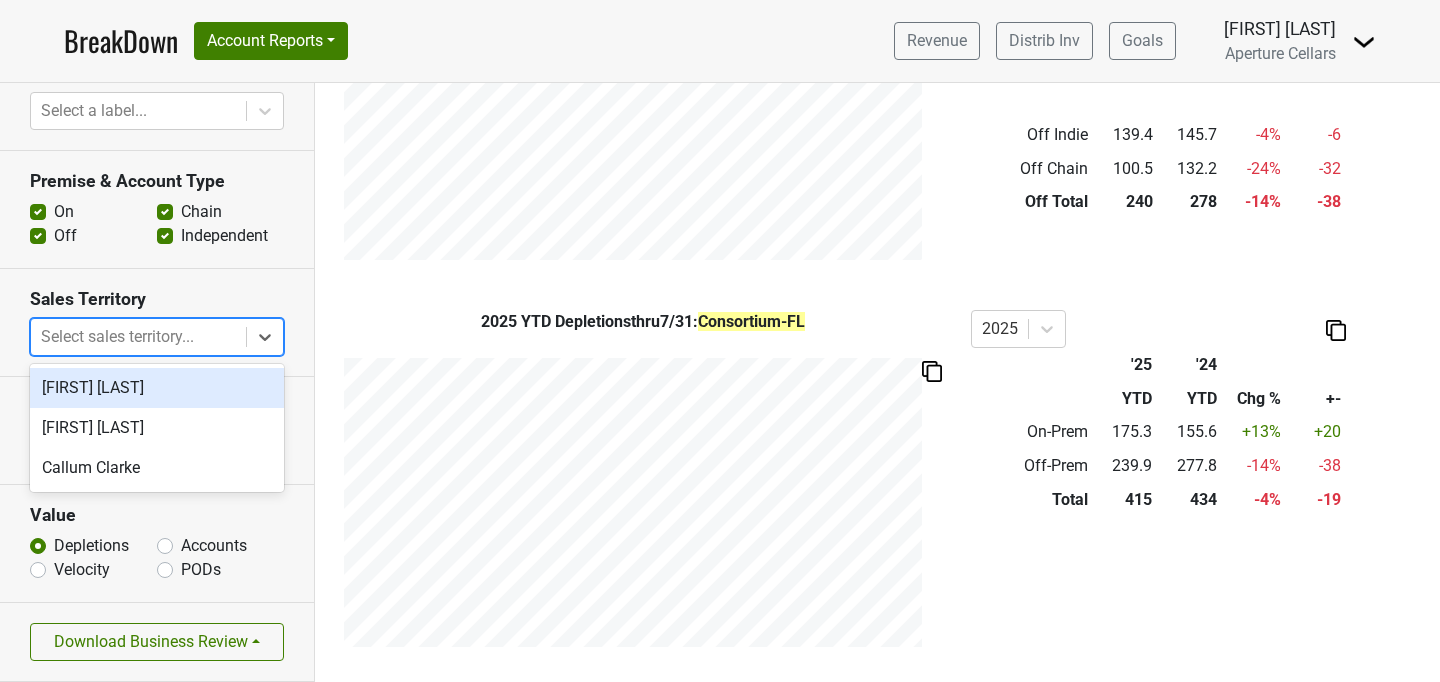 click on "Sales Territory option Brad Butcher focused, 1 of 3. 3 results available. Use Up and Down to choose options, press Enter to select the currently focused option, press Escape to exit the menu, press Tab to select the option and exit the menu. Select sales territory..." at bounding box center [157, 323] 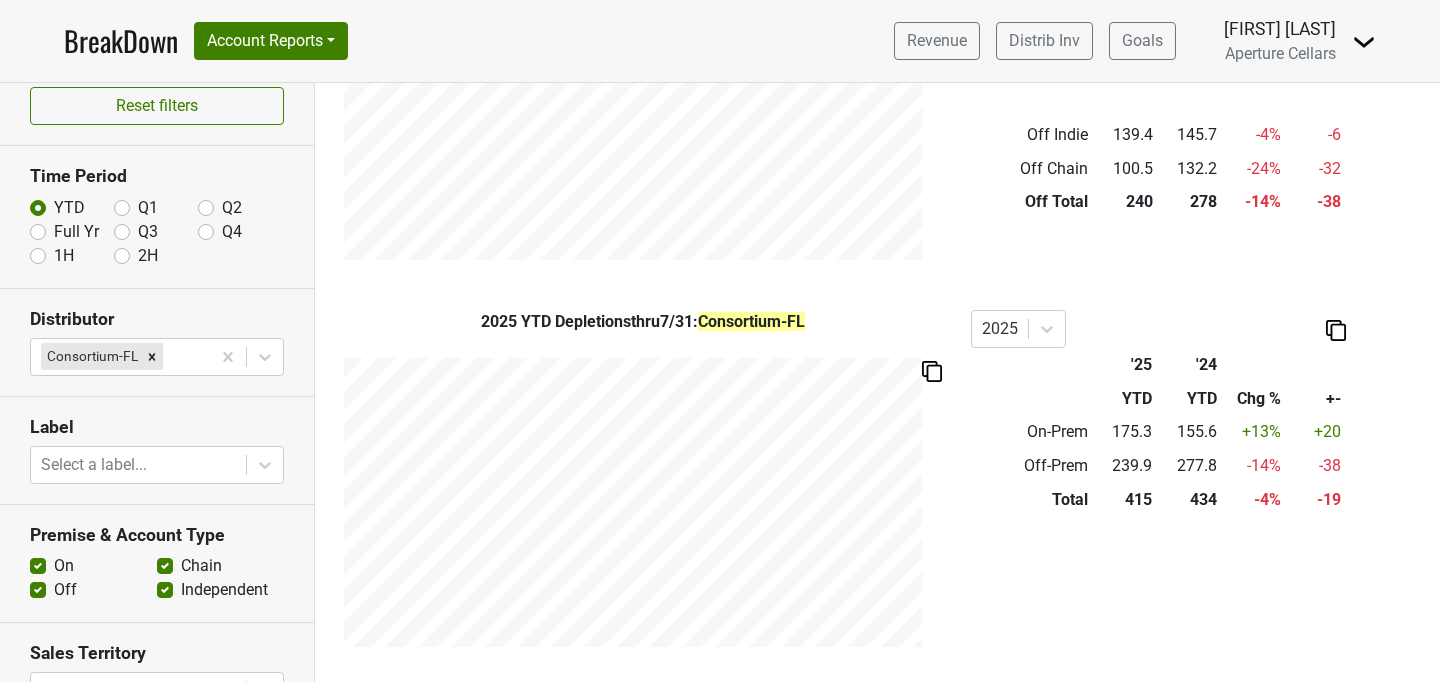 scroll, scrollTop: 65, scrollLeft: 0, axis: vertical 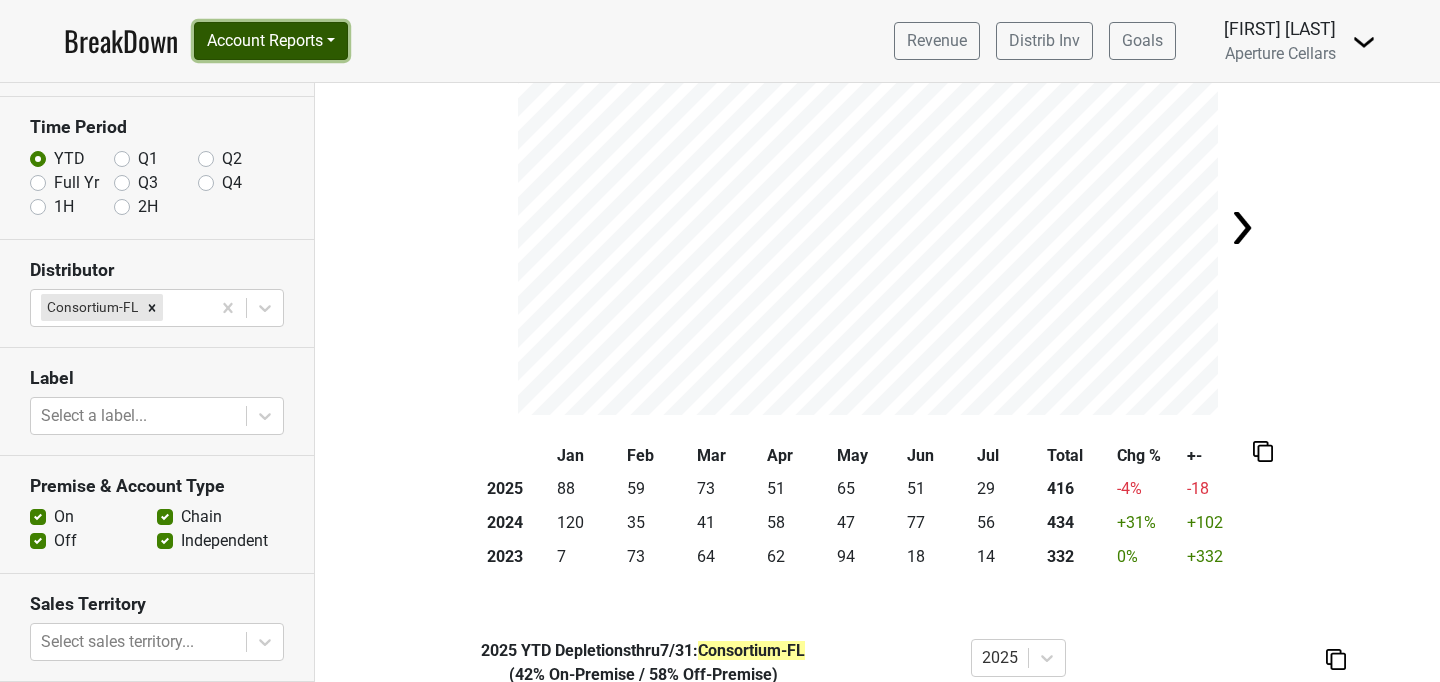 click on "Account Reports" at bounding box center (271, 41) 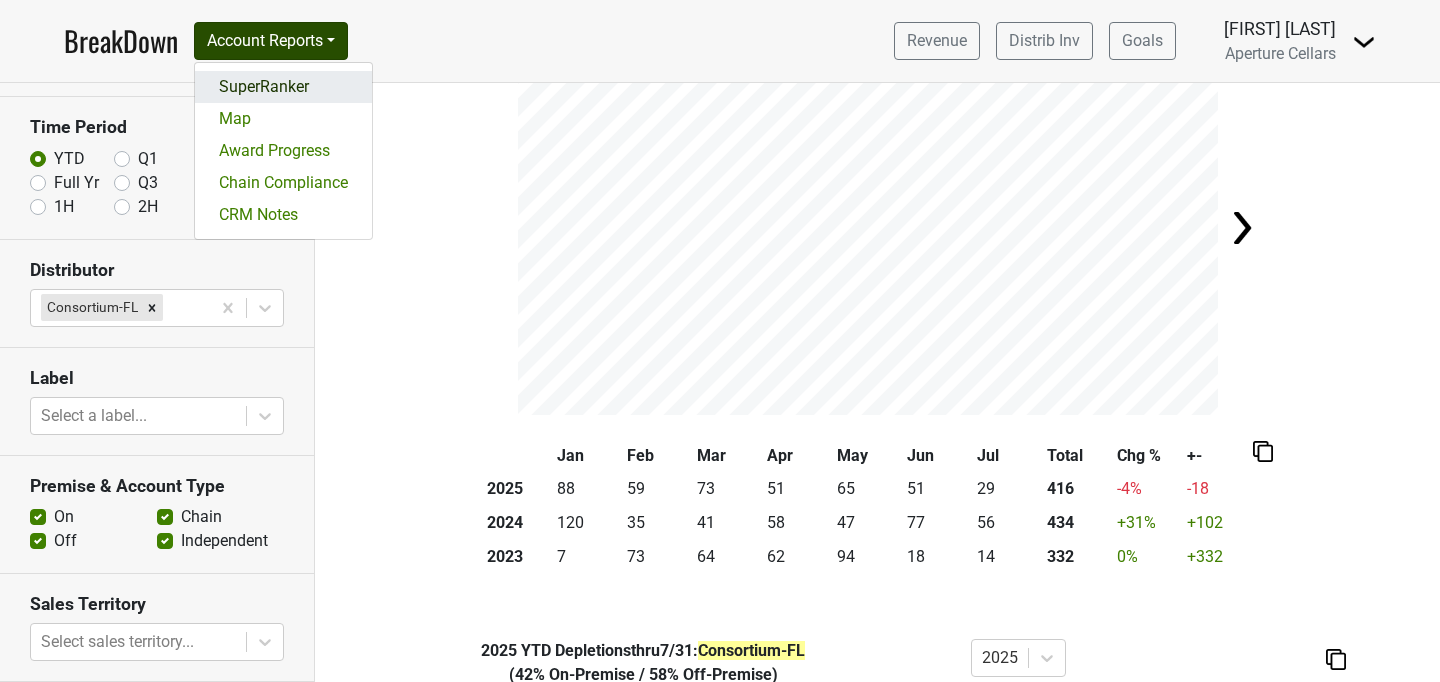 click on "SuperRanker" at bounding box center [283, 87] 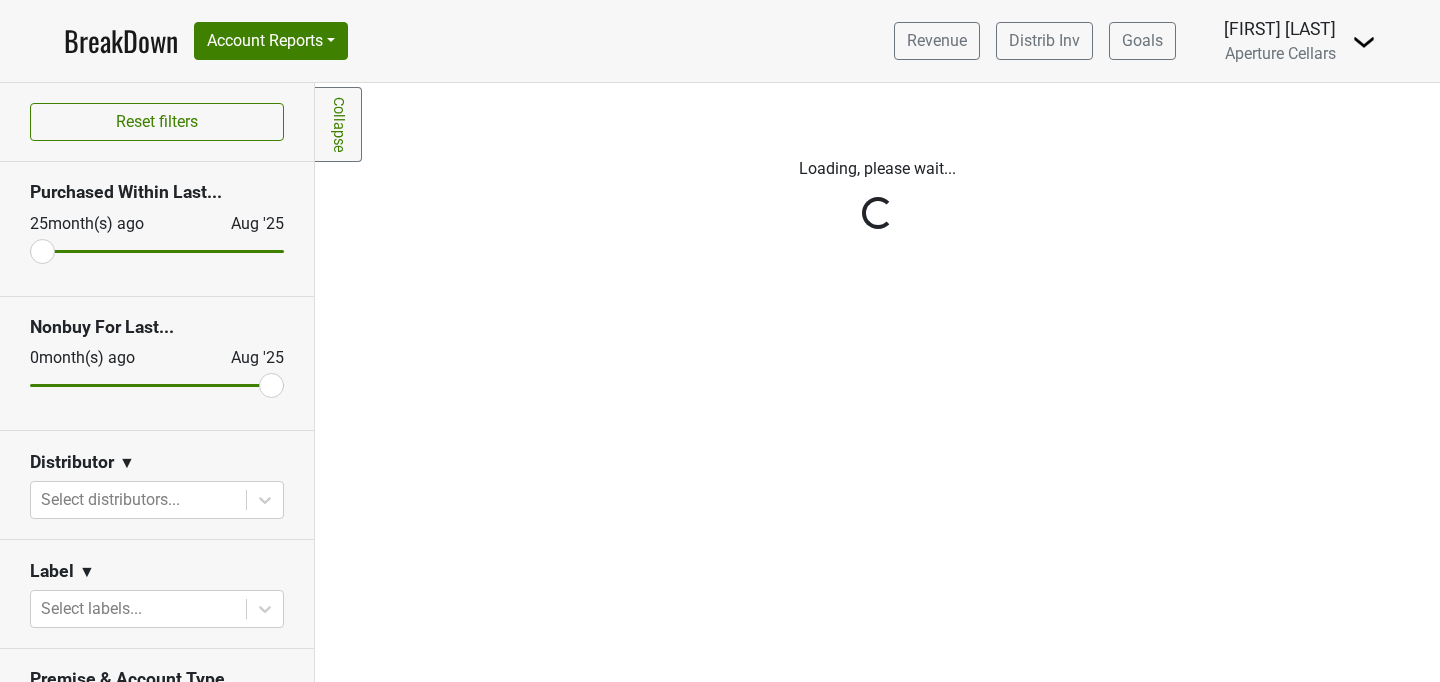 scroll, scrollTop: 0, scrollLeft: 0, axis: both 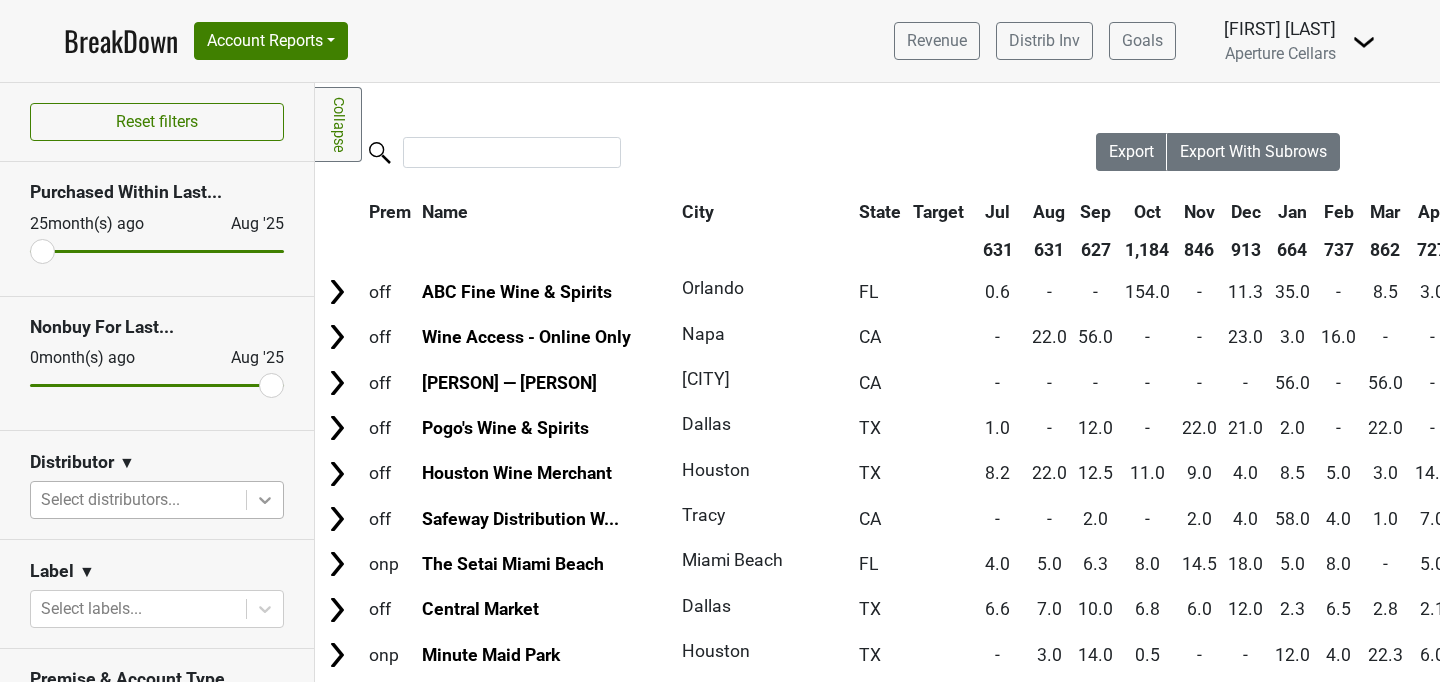 click 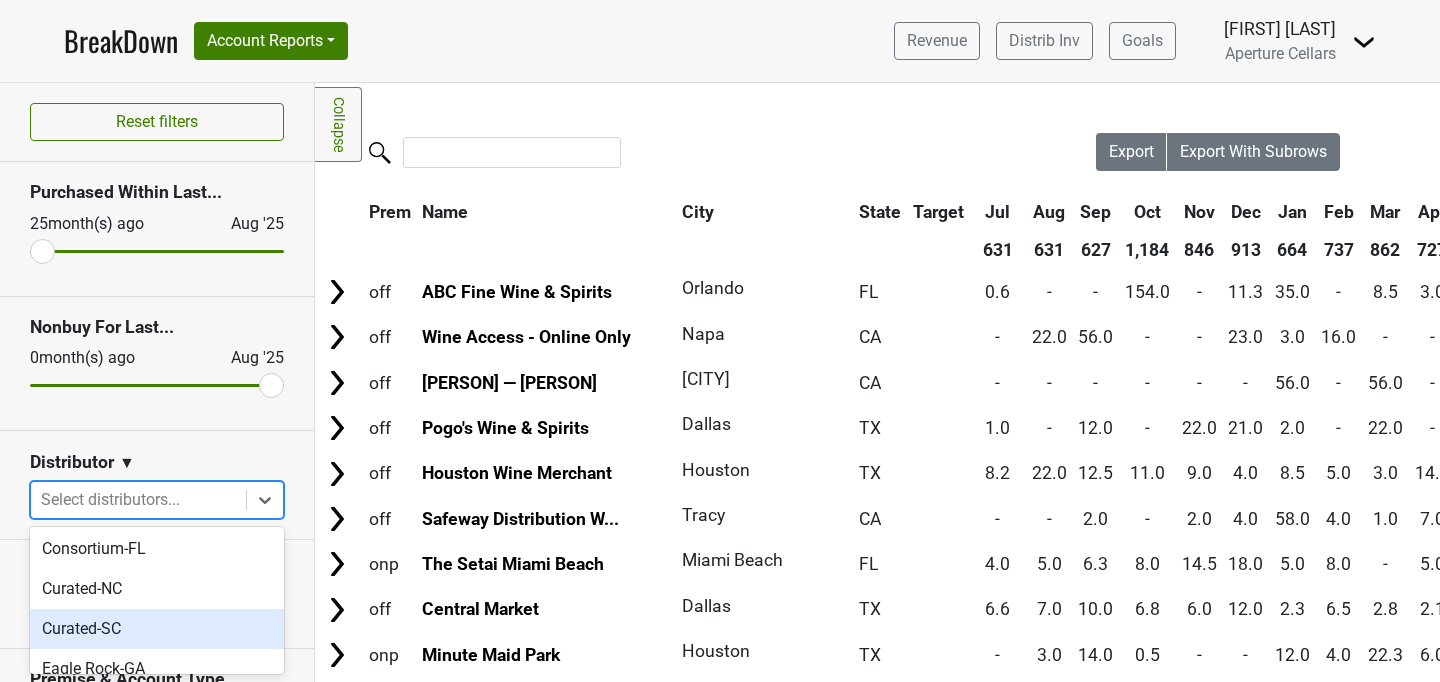 scroll, scrollTop: 81, scrollLeft: 0, axis: vertical 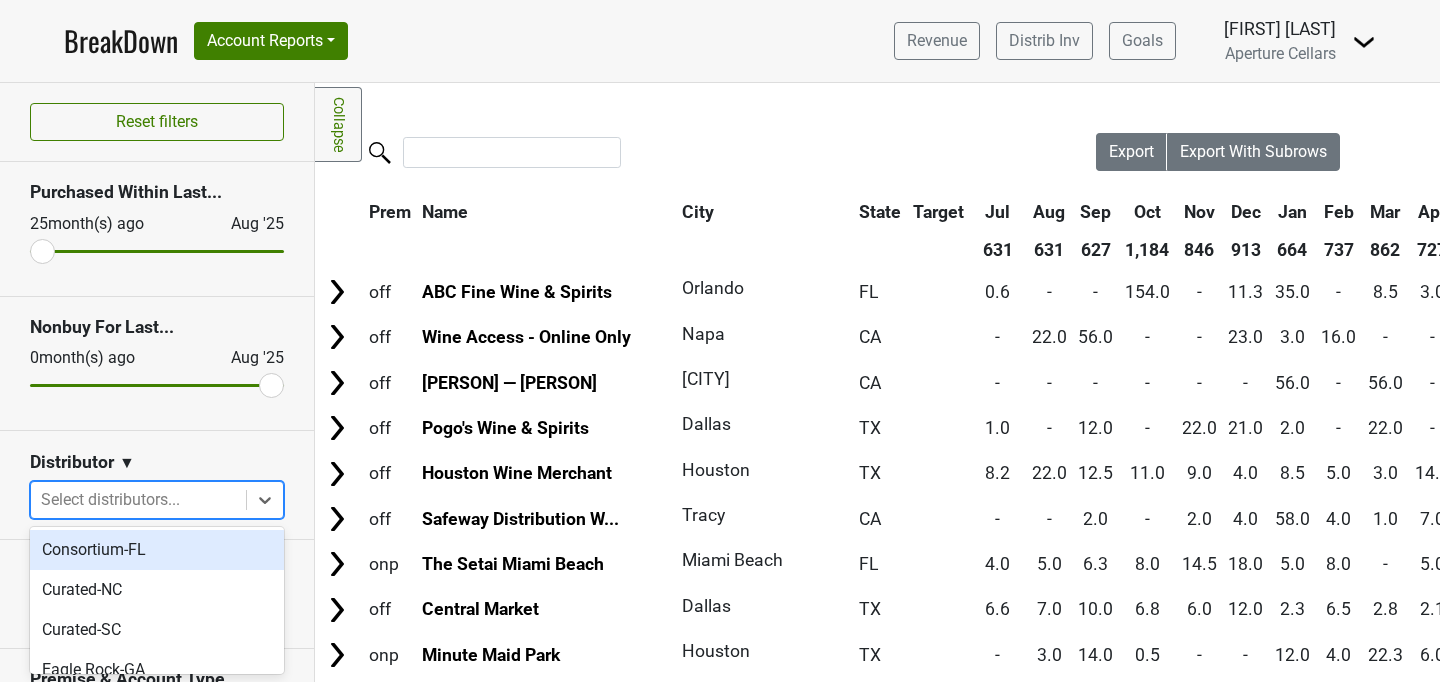 click on "Consortium-FL" at bounding box center (157, 550) 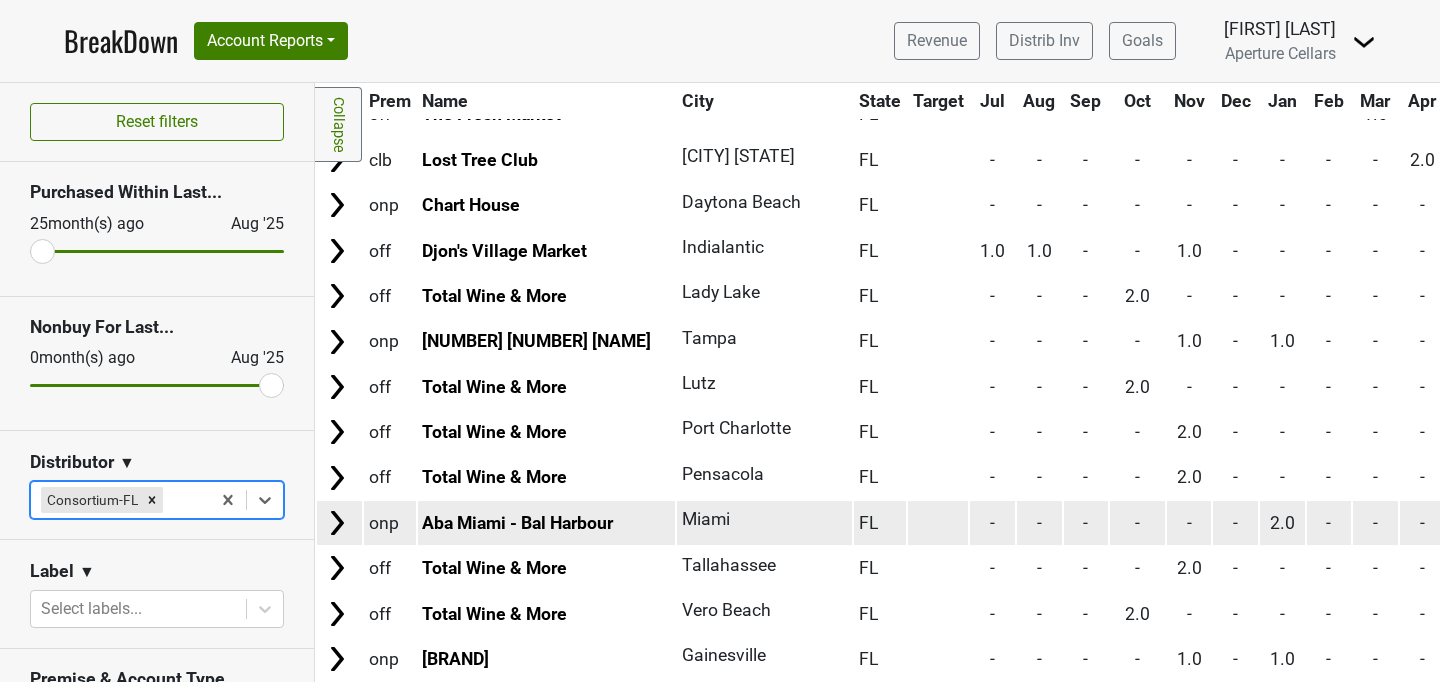 scroll, scrollTop: 3771, scrollLeft: 0, axis: vertical 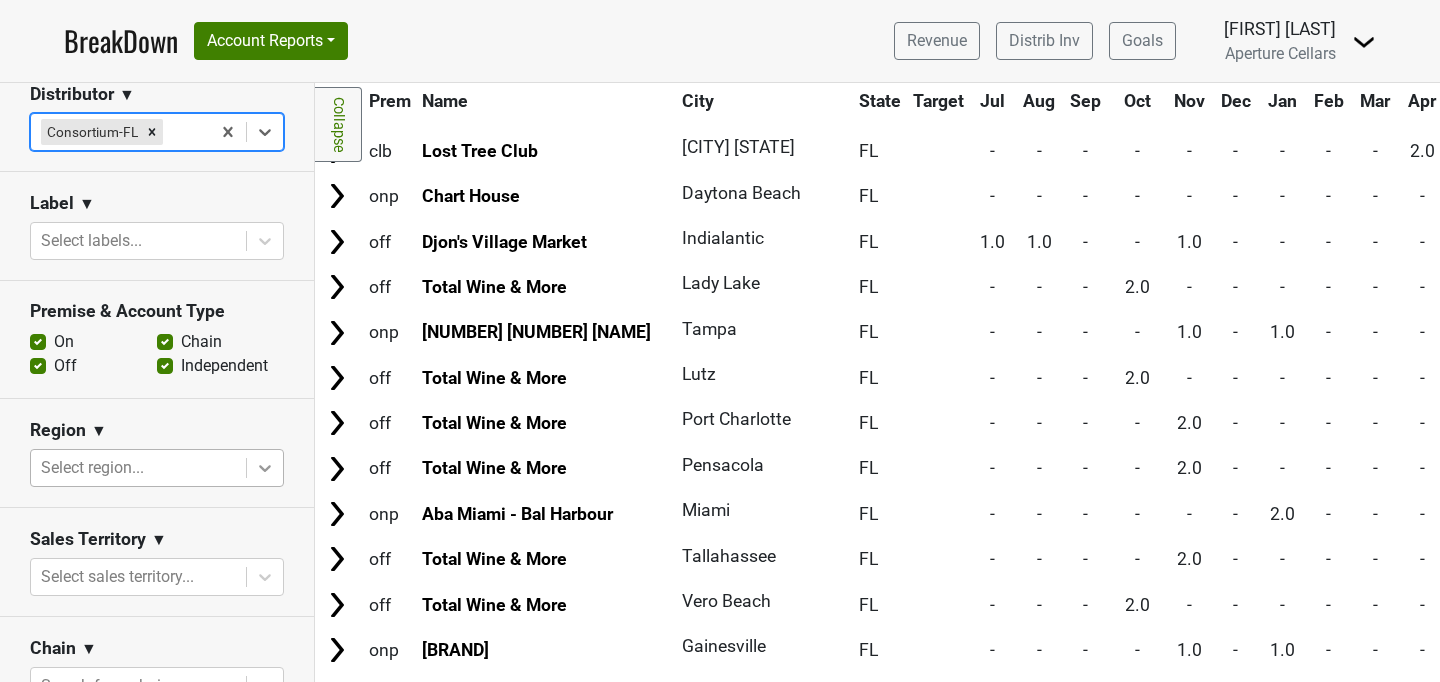 click 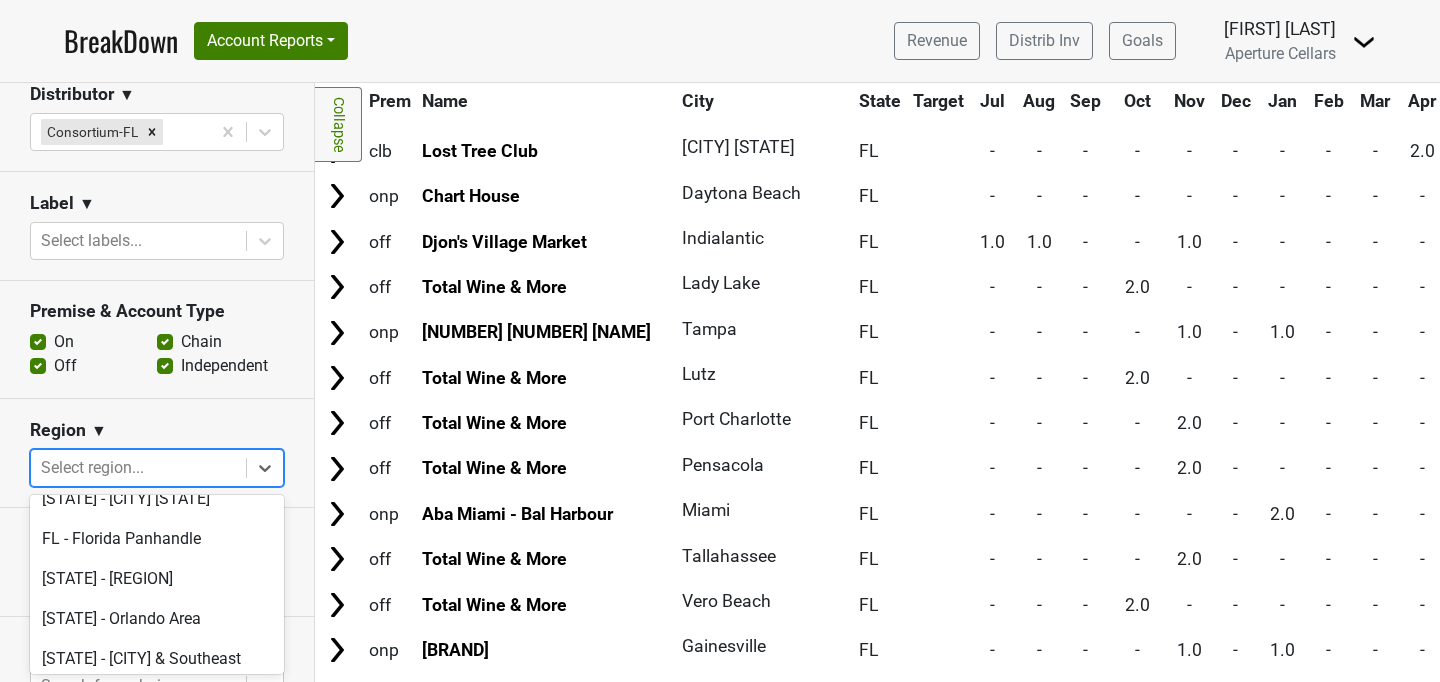 scroll, scrollTop: 1315, scrollLeft: 0, axis: vertical 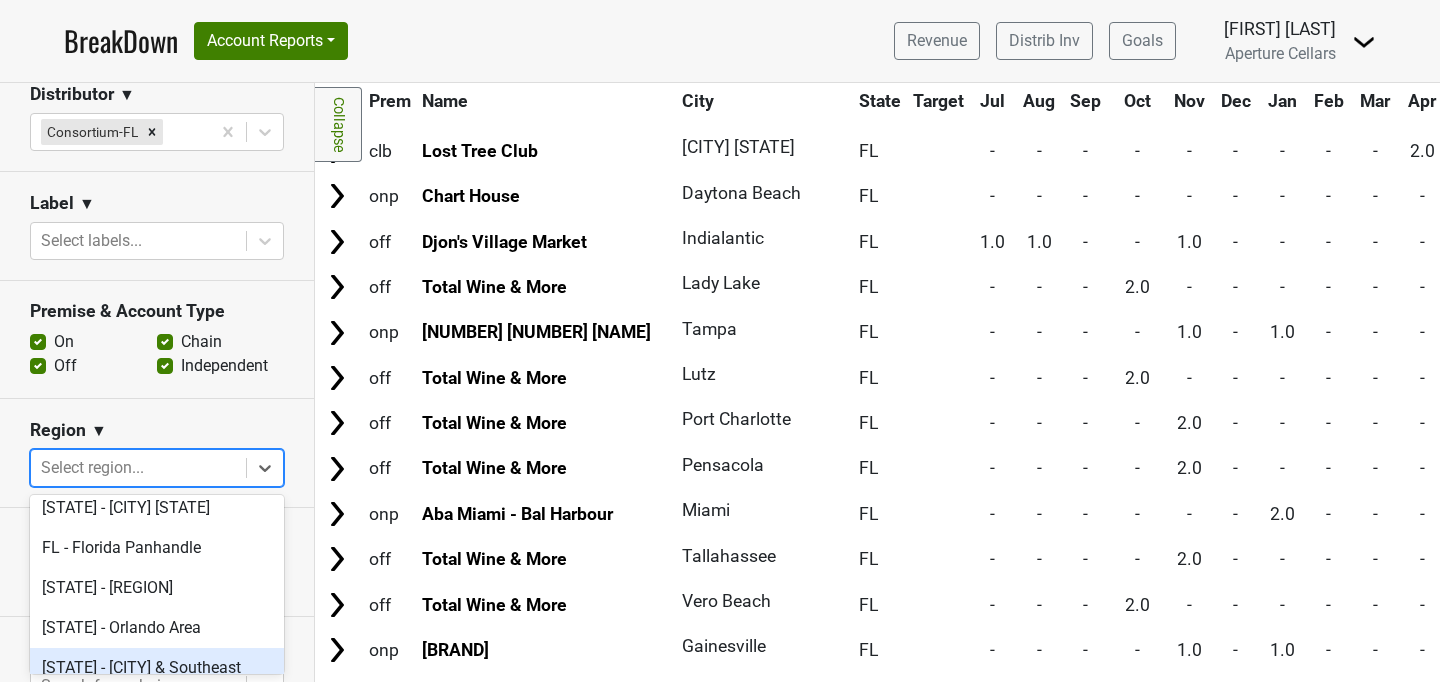 click on "[STATE] - [CITY] & Southeast [STATE]" at bounding box center (157, 680) 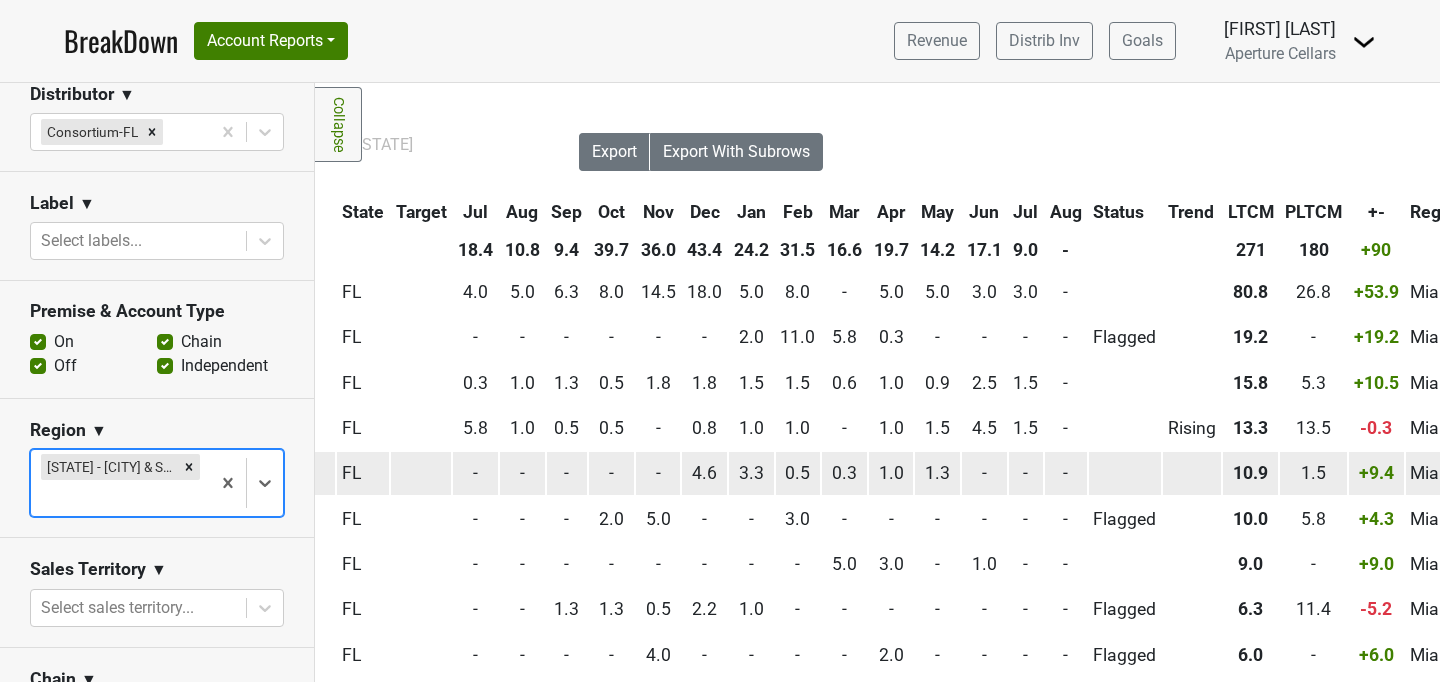 scroll, scrollTop: 0, scrollLeft: 481, axis: horizontal 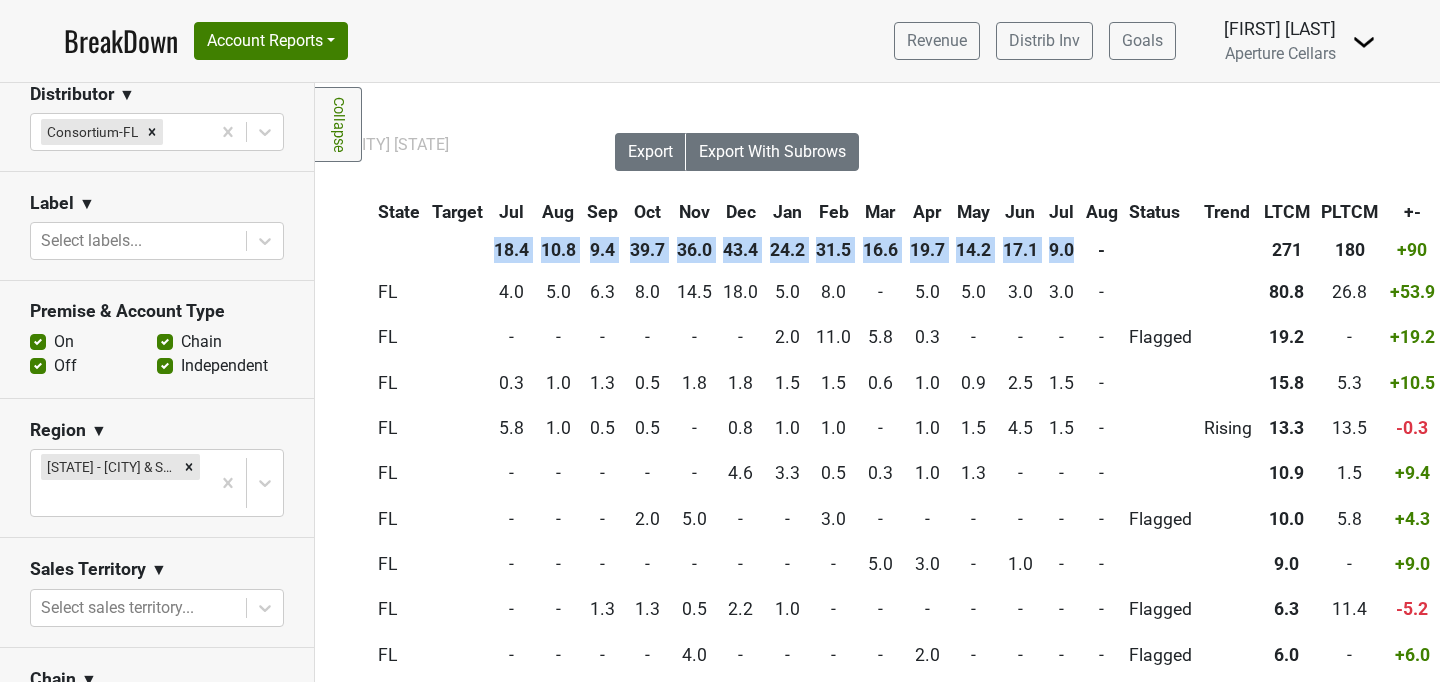 drag, startPoint x: 1041, startPoint y: 254, endPoint x: 455, endPoint y: 252, distance: 586.0034 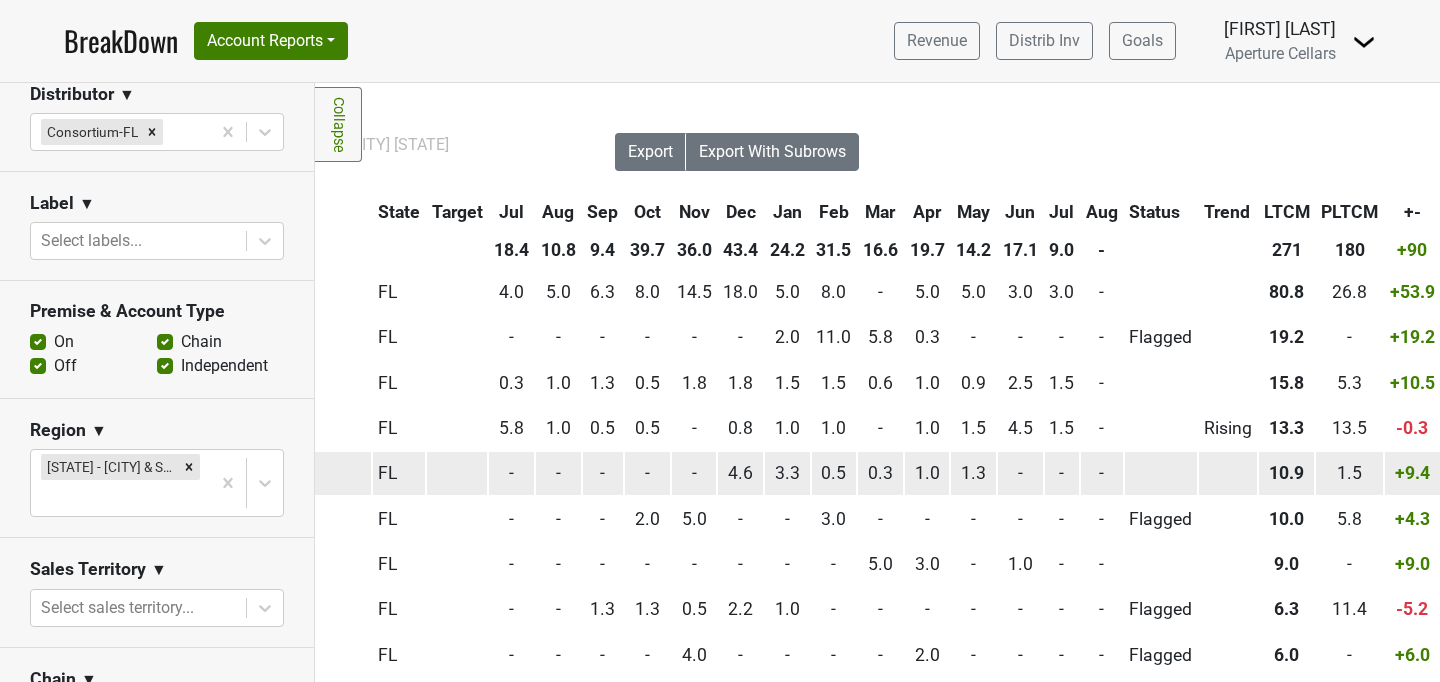click on "-" at bounding box center (1020, 473) 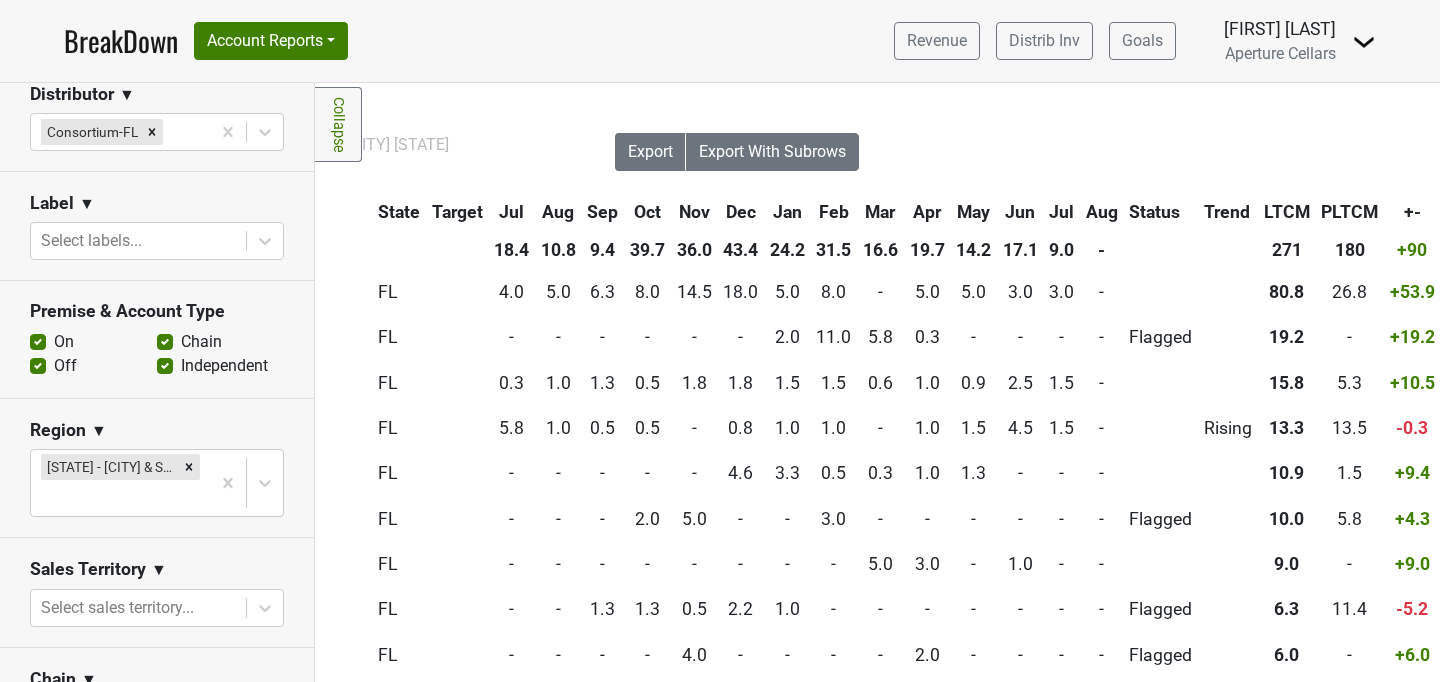 click on "BreakDown" at bounding box center [121, 41] 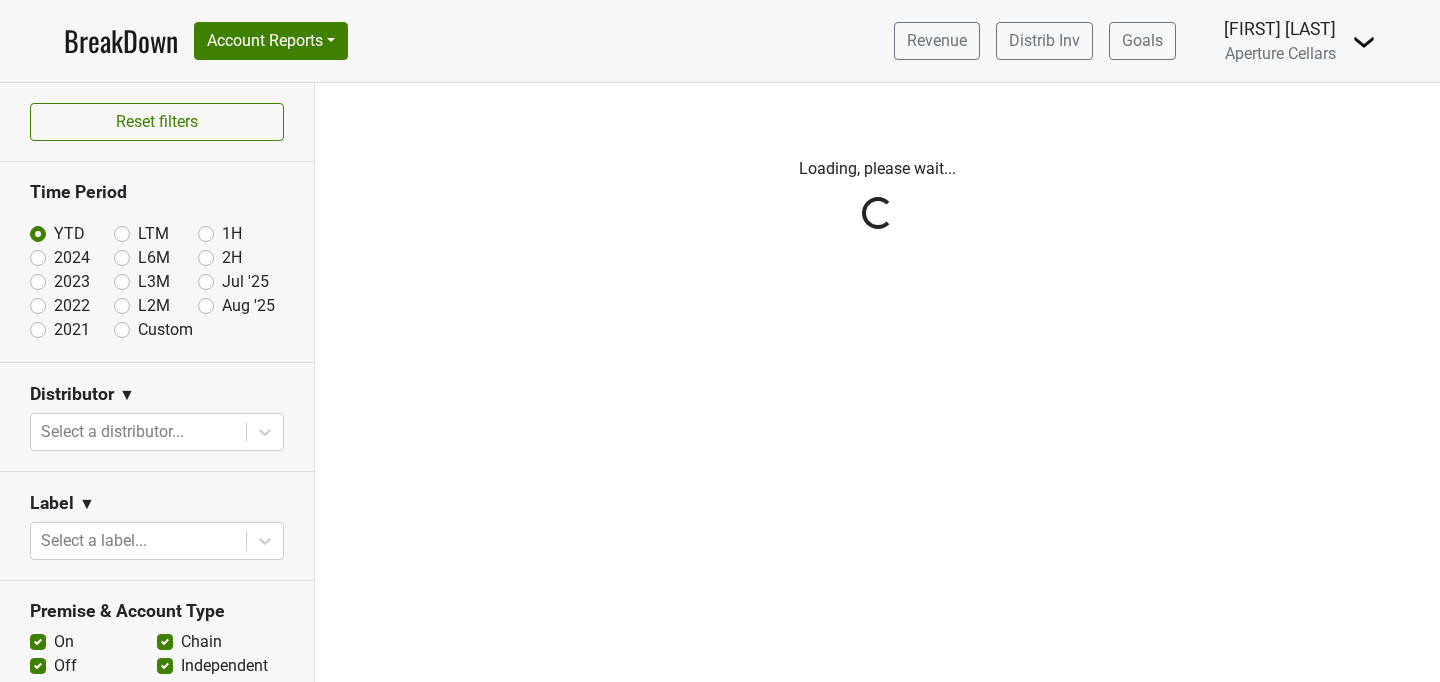 scroll, scrollTop: 0, scrollLeft: 0, axis: both 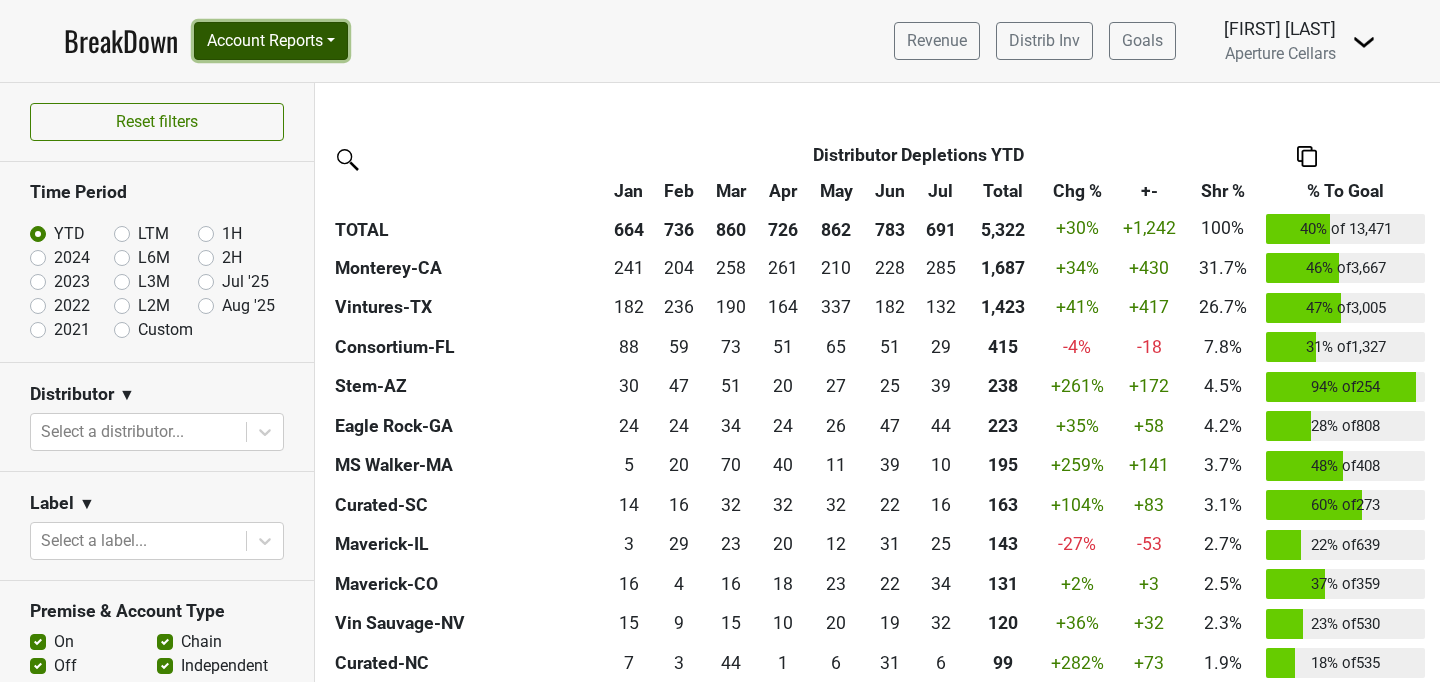 click on "Account Reports" at bounding box center (271, 41) 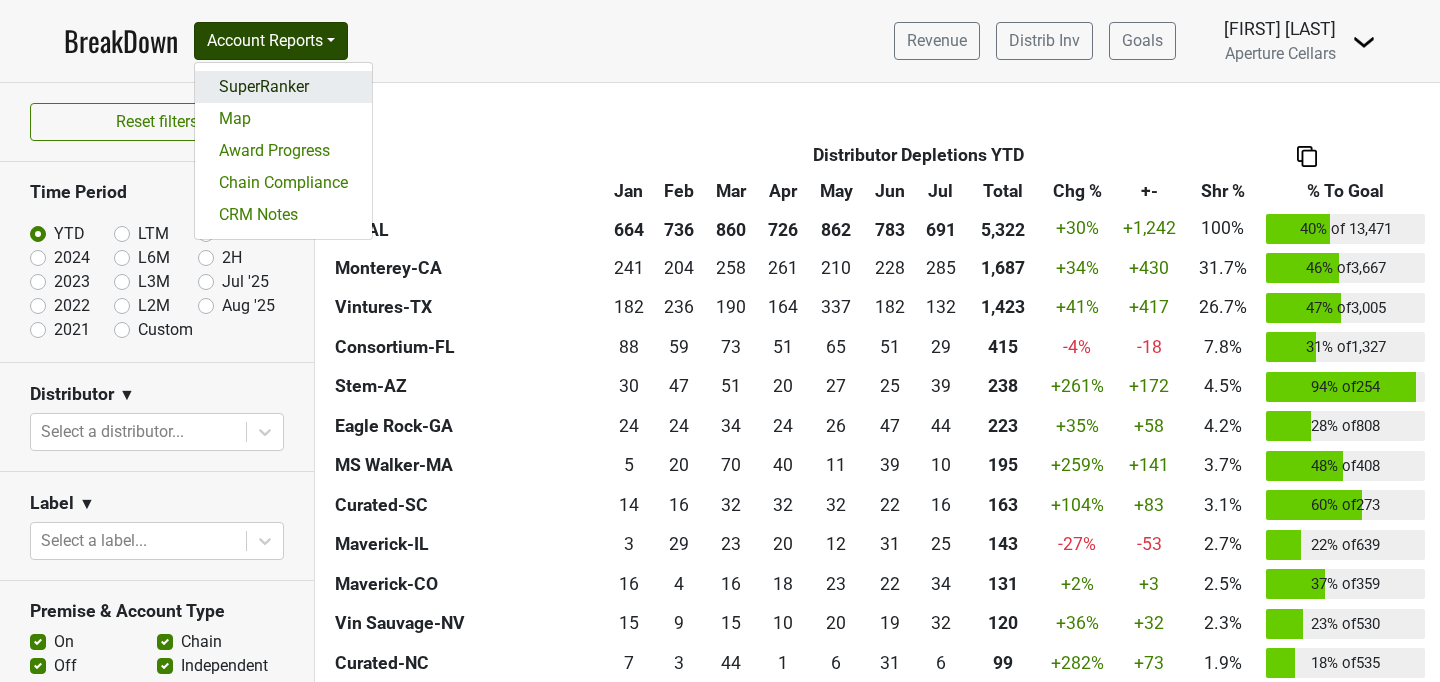 click on "SuperRanker" at bounding box center [283, 87] 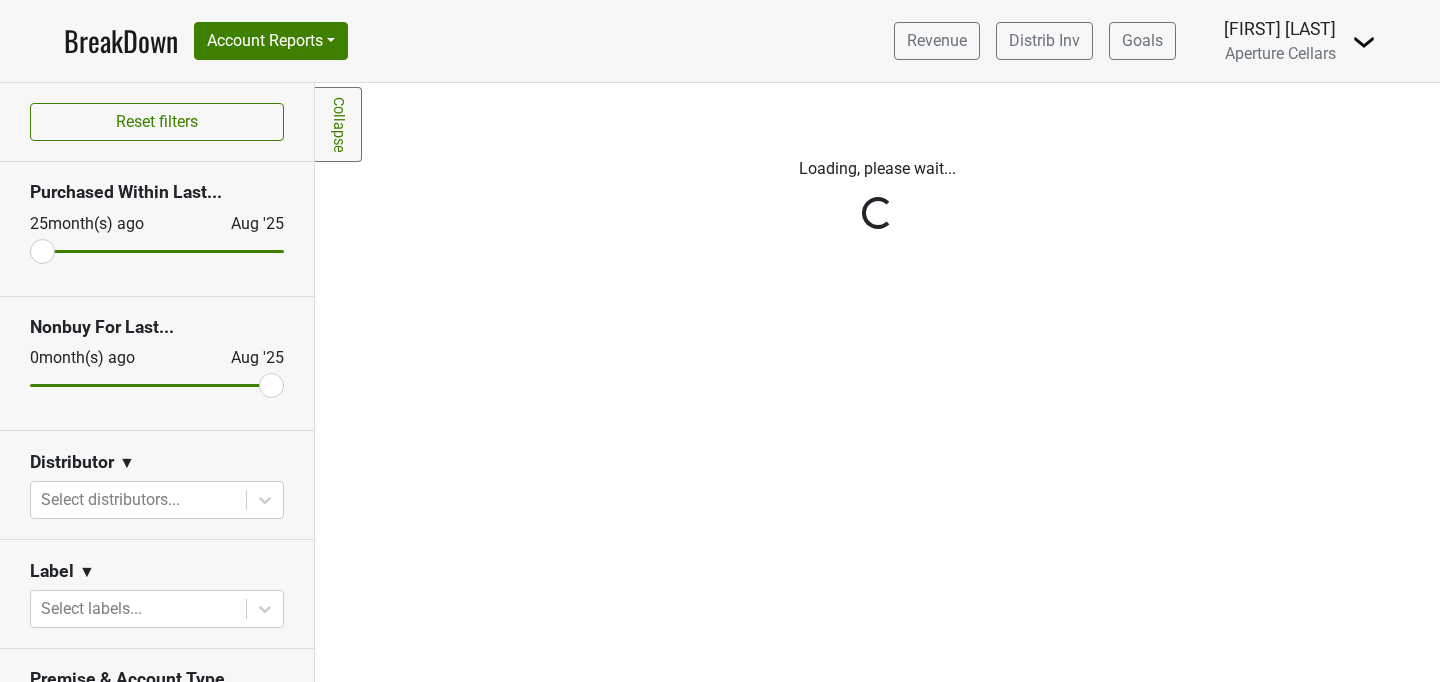 scroll, scrollTop: 0, scrollLeft: 0, axis: both 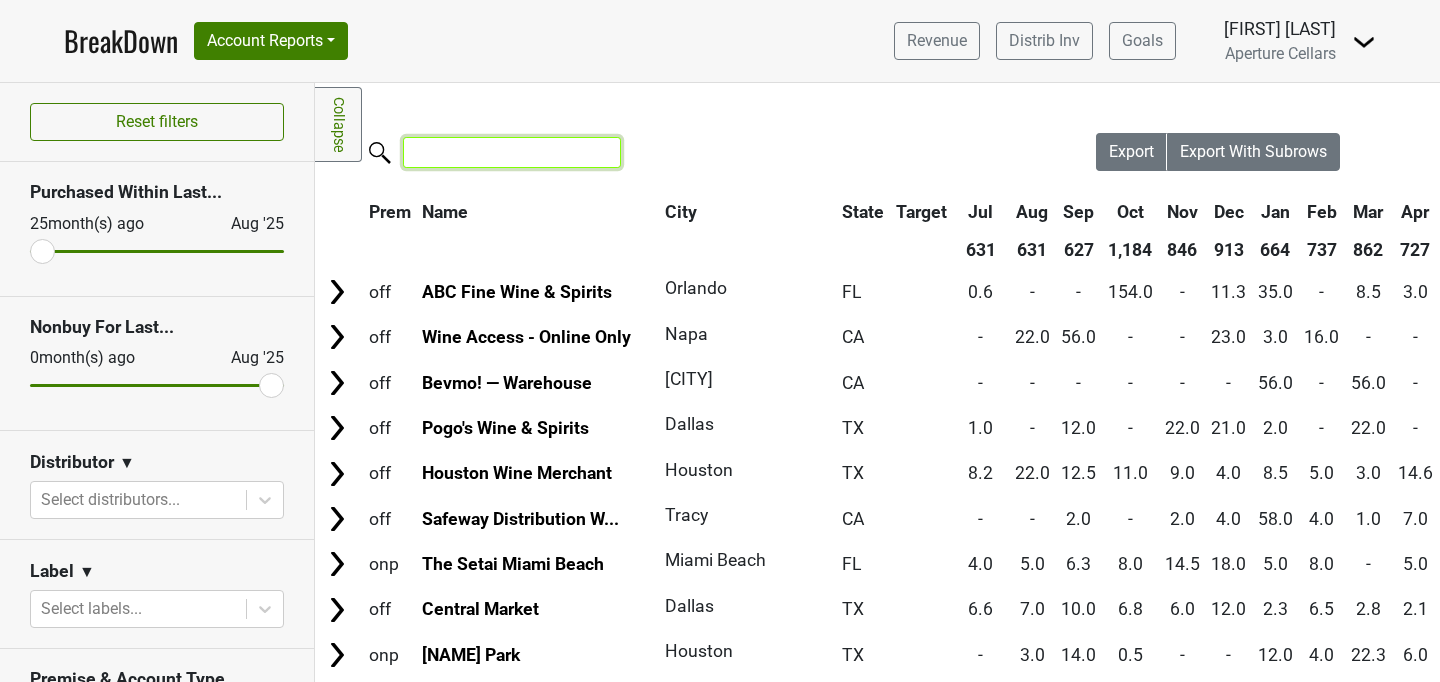 click at bounding box center [512, 152] 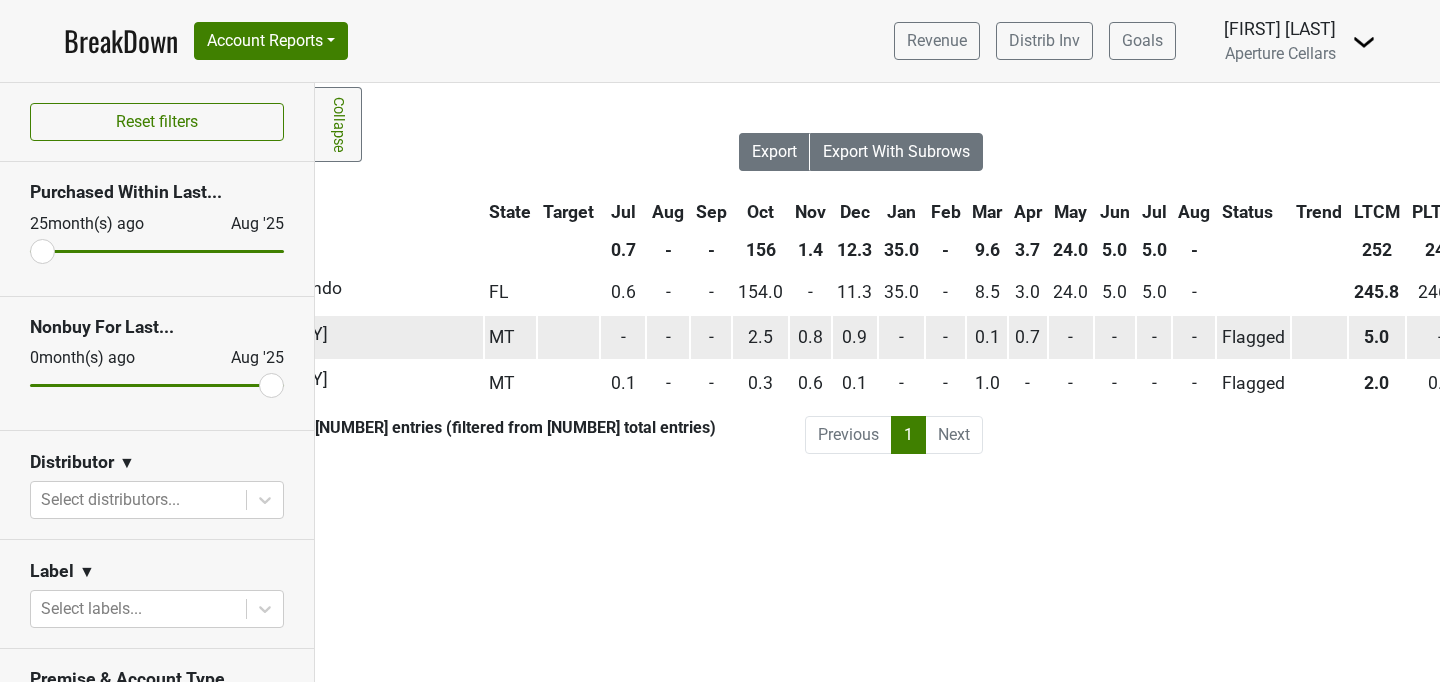 scroll, scrollTop: 0, scrollLeft: 353, axis: horizontal 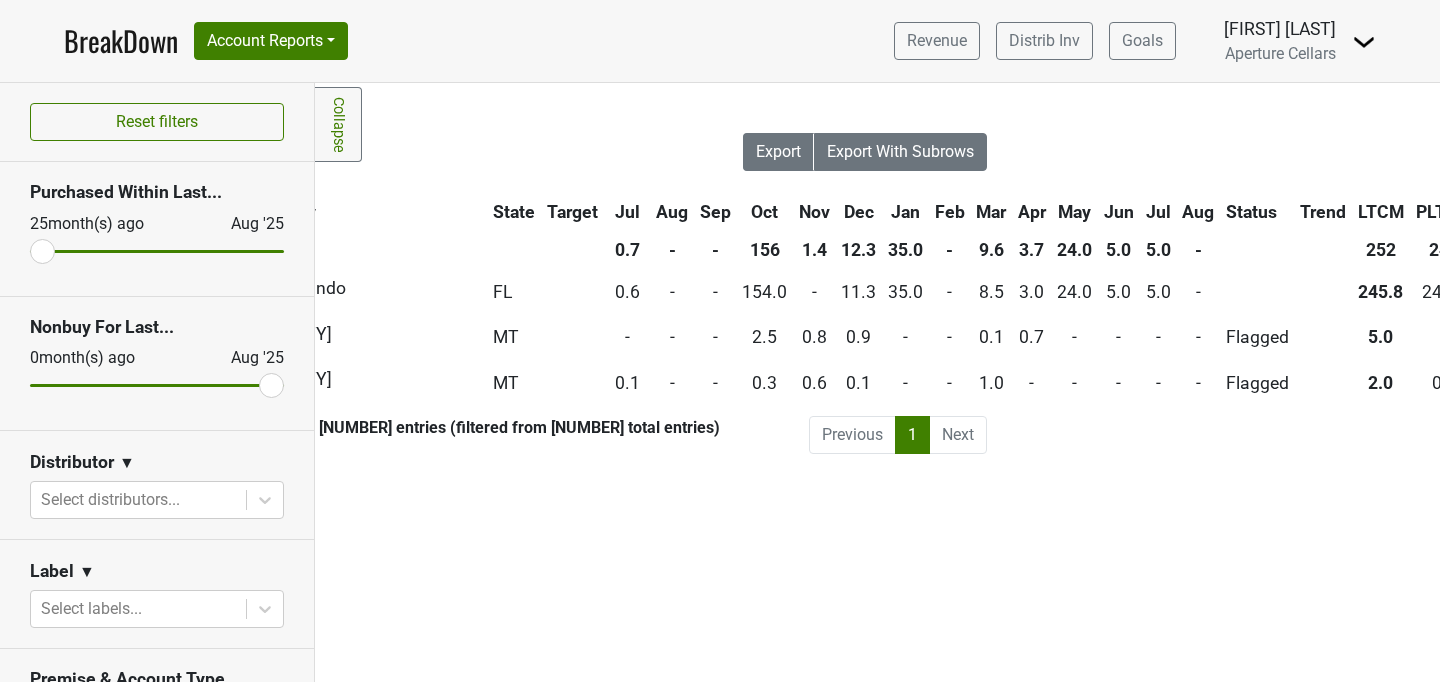 type on "abc" 